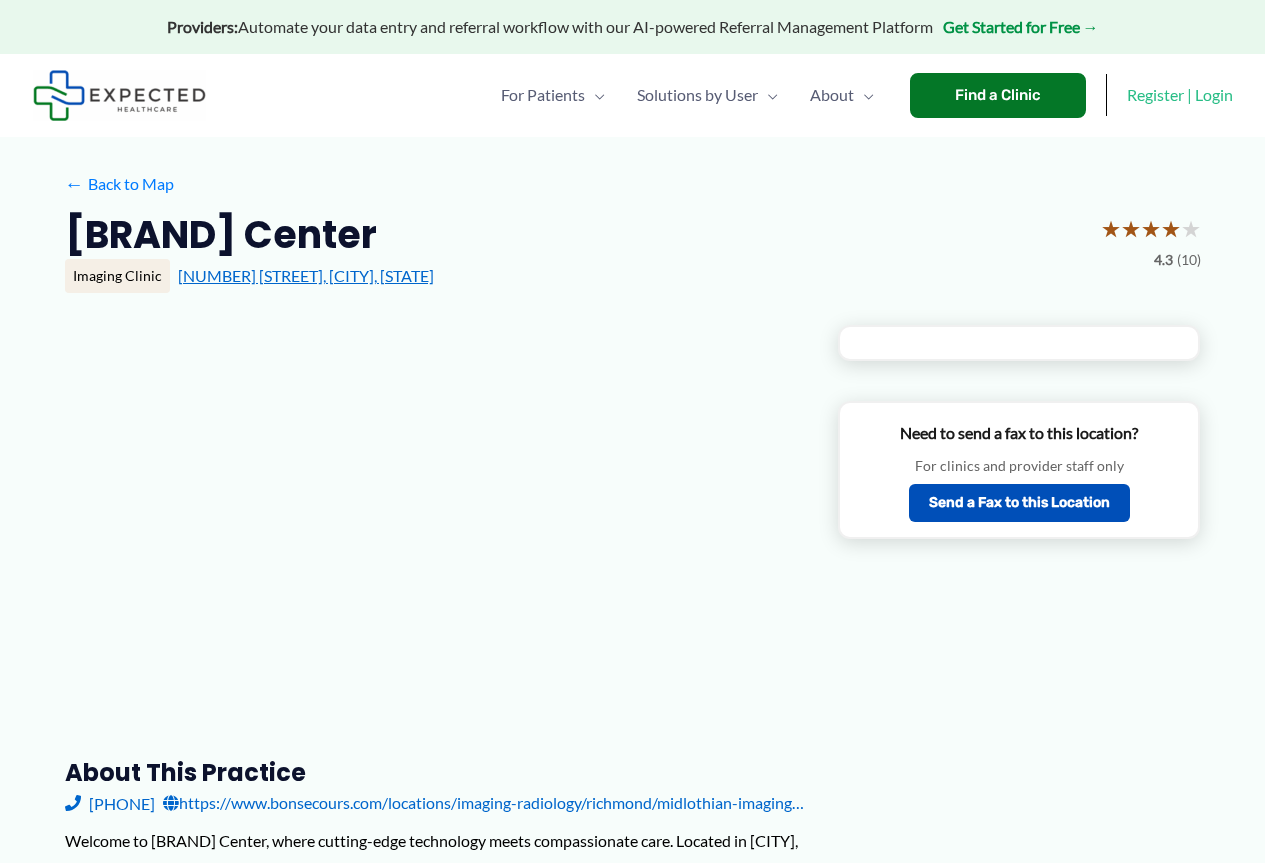 scroll, scrollTop: 0, scrollLeft: 0, axis: both 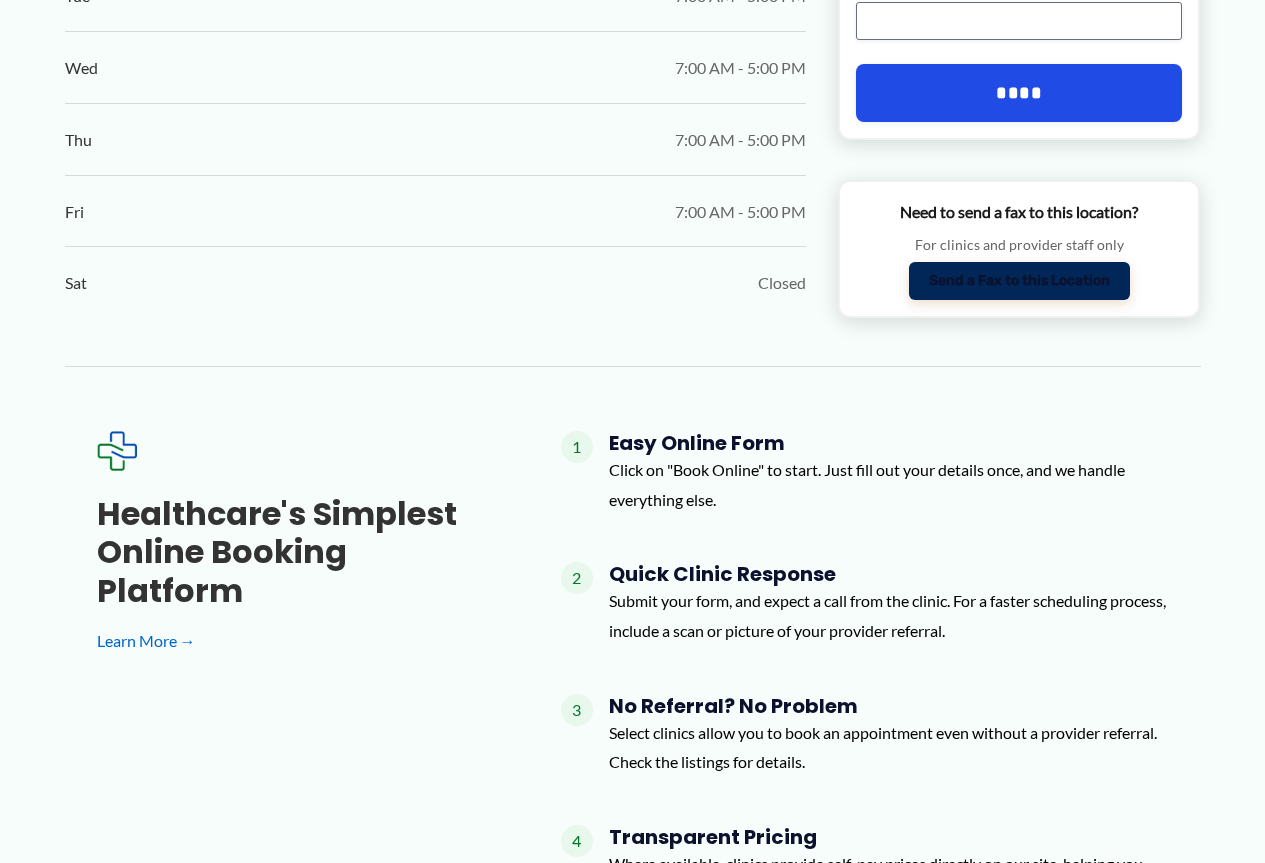 click on "Send a Fax to this Location" at bounding box center [1019, 281] 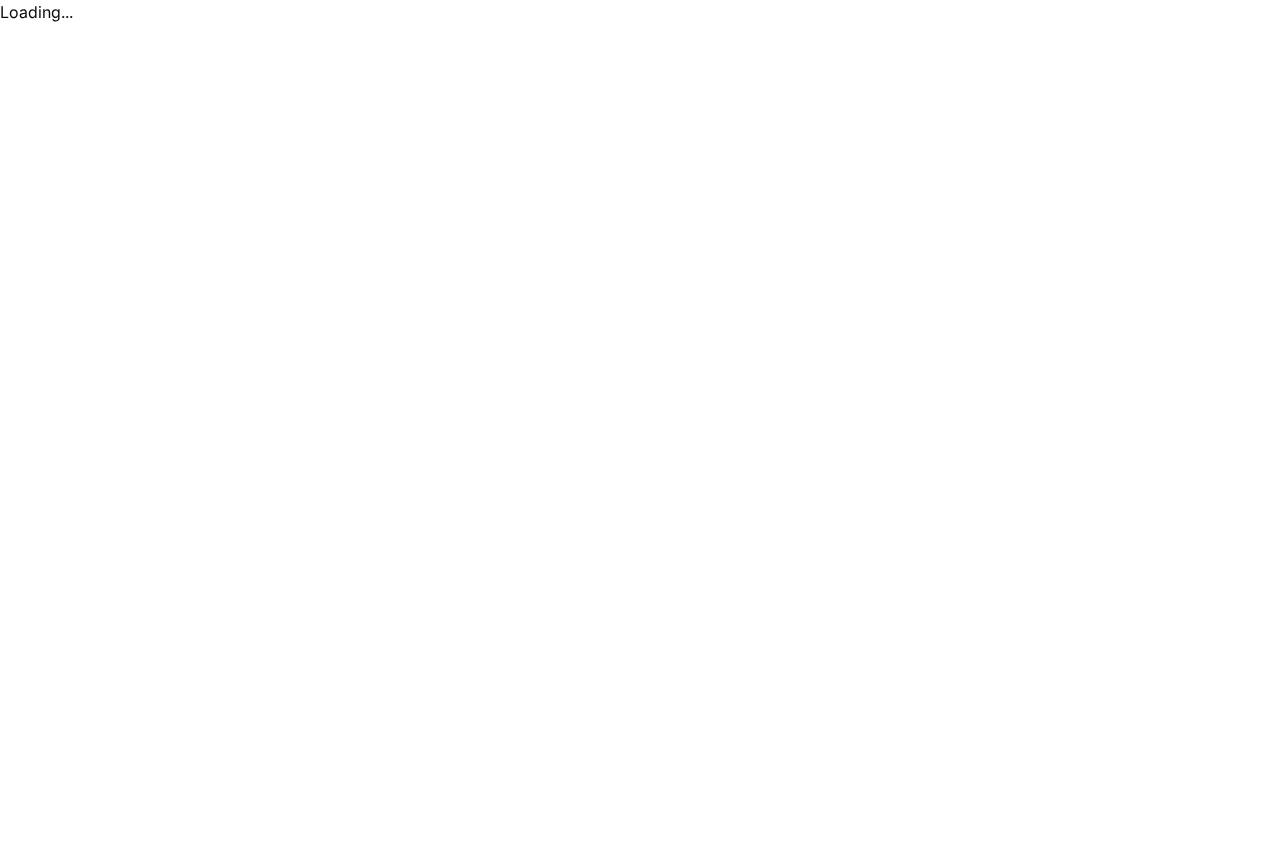 scroll, scrollTop: 0, scrollLeft: 0, axis: both 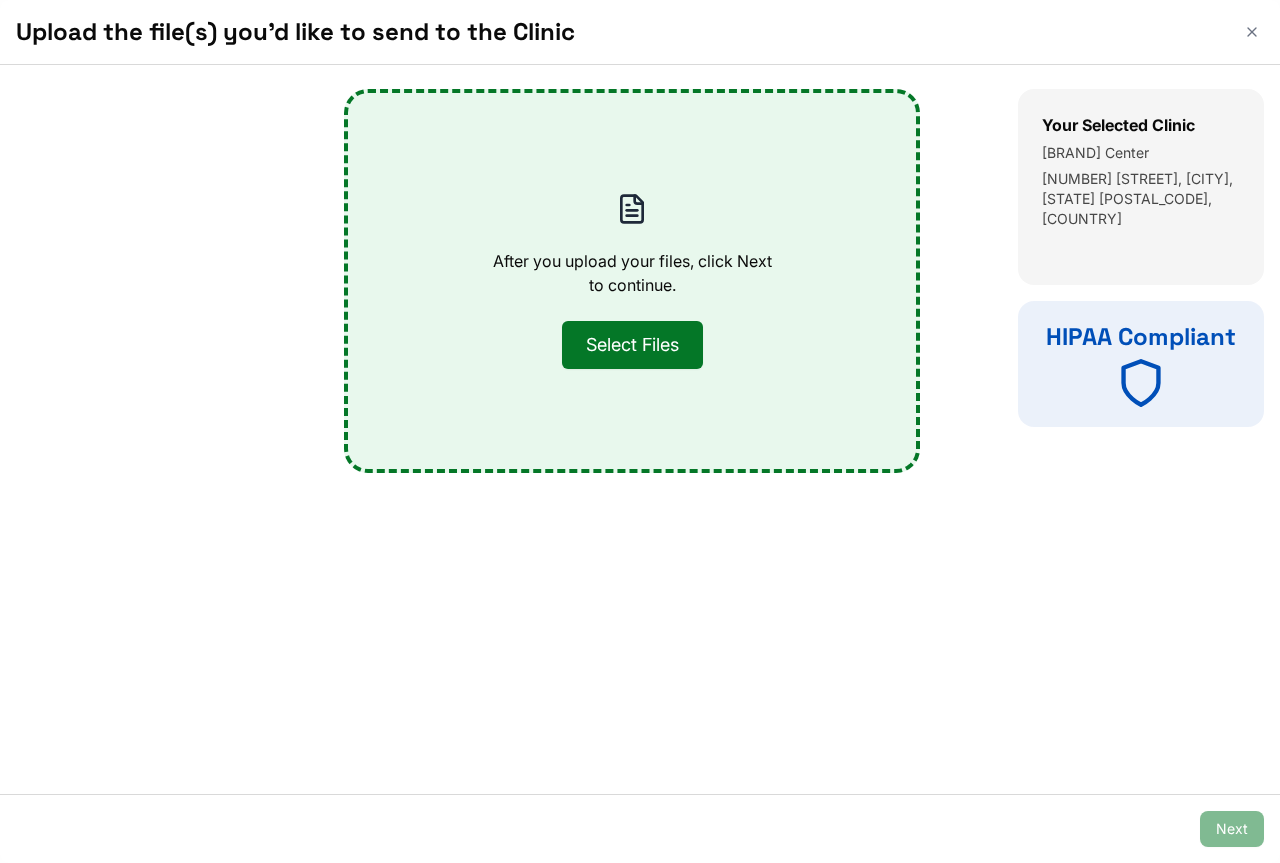 drag, startPoint x: 204, startPoint y: 182, endPoint x: 253, endPoint y: 179, distance: 49.09175 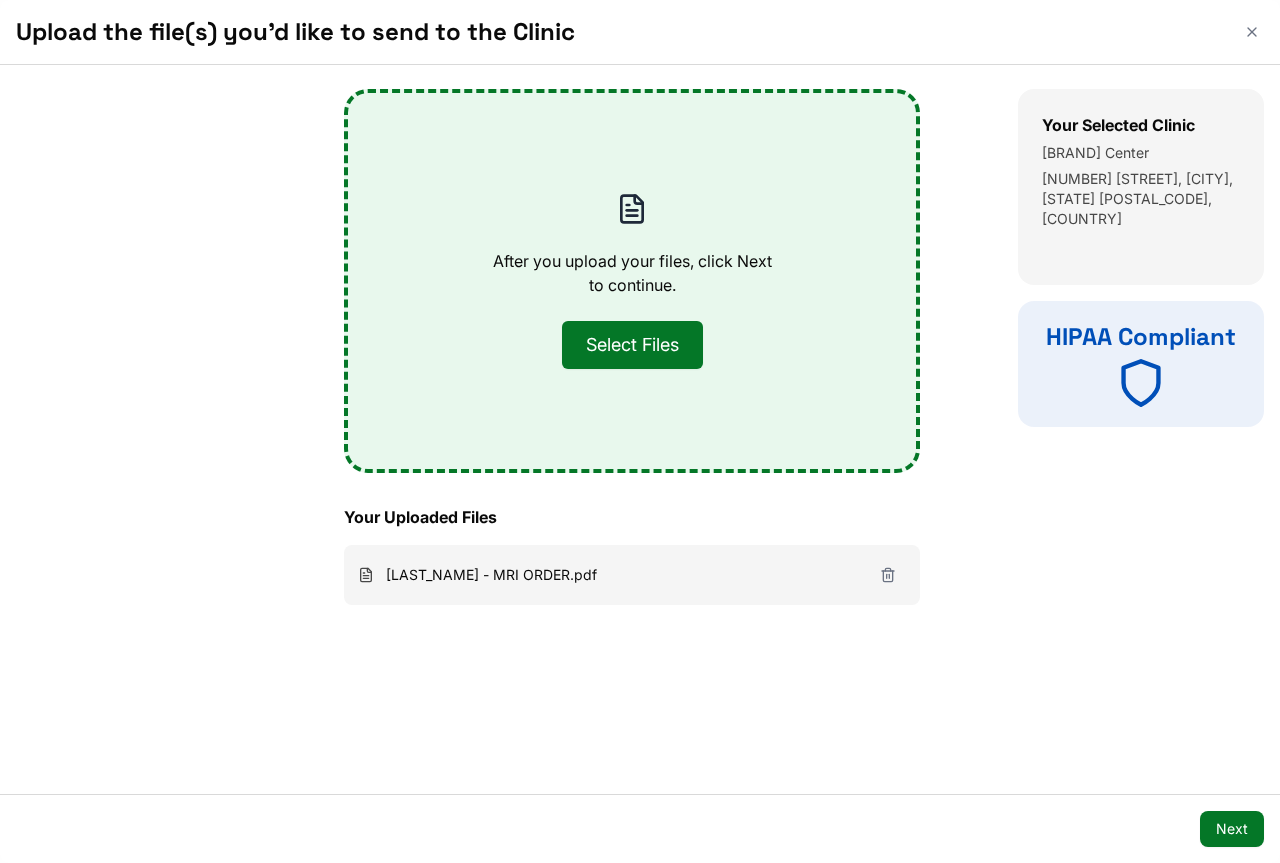 click on "Next" at bounding box center [1232, 829] 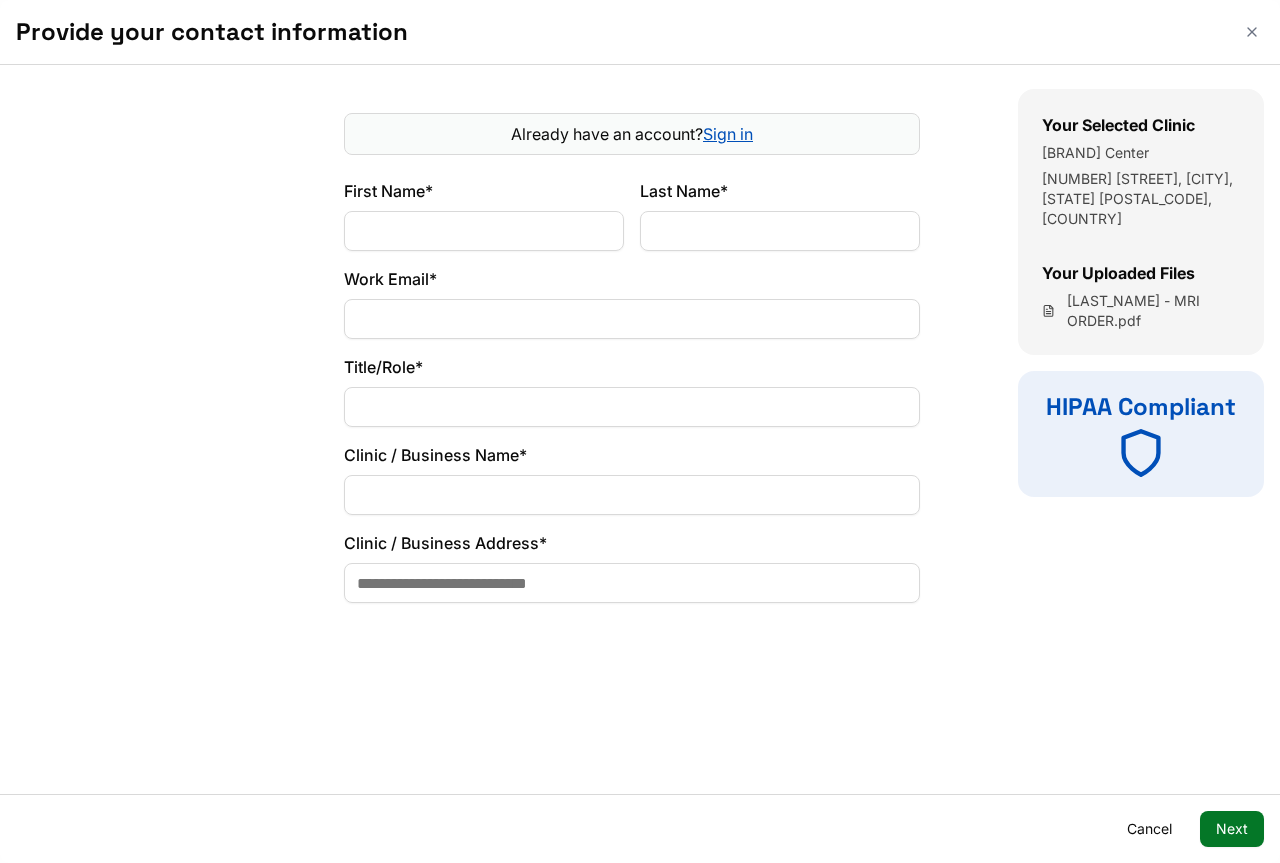 click on "First Name*" at bounding box center (484, 231) 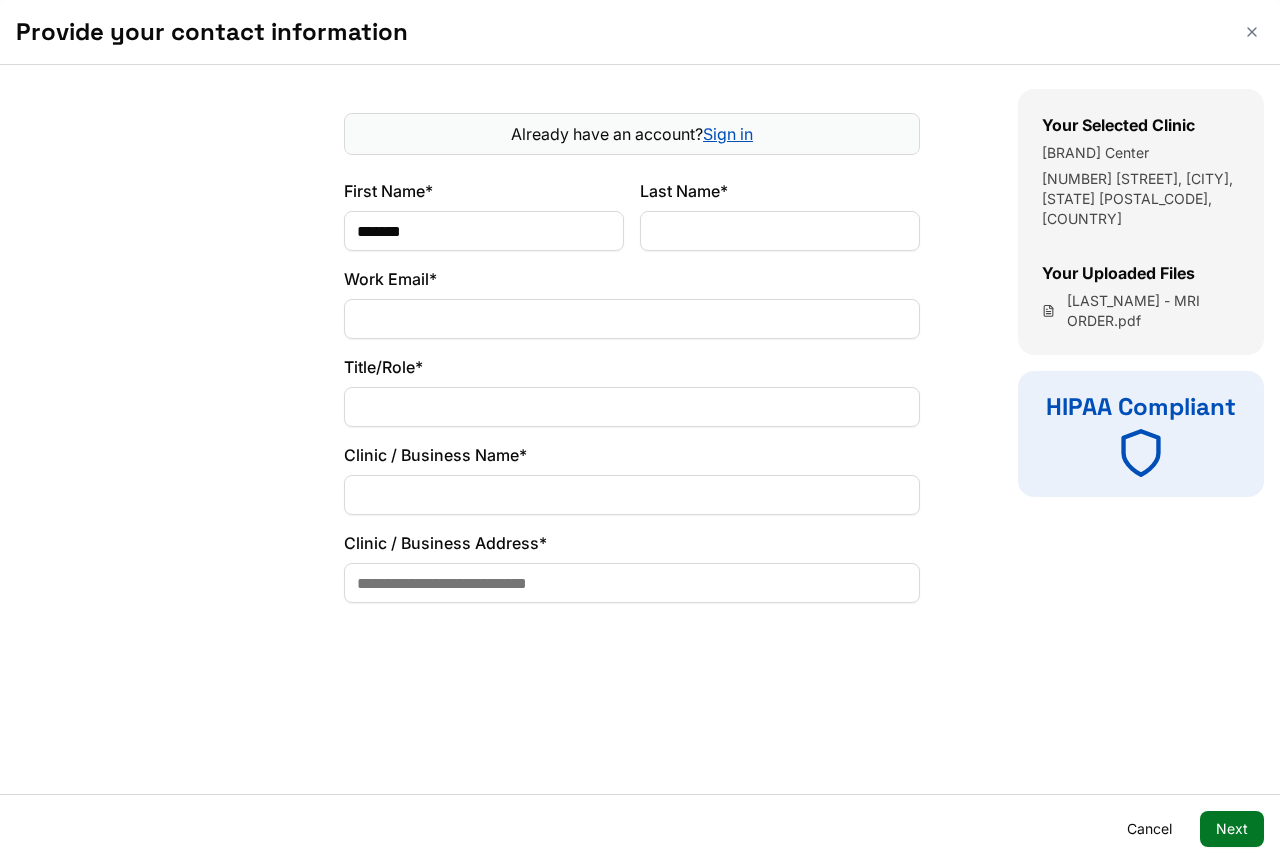 type on "*******" 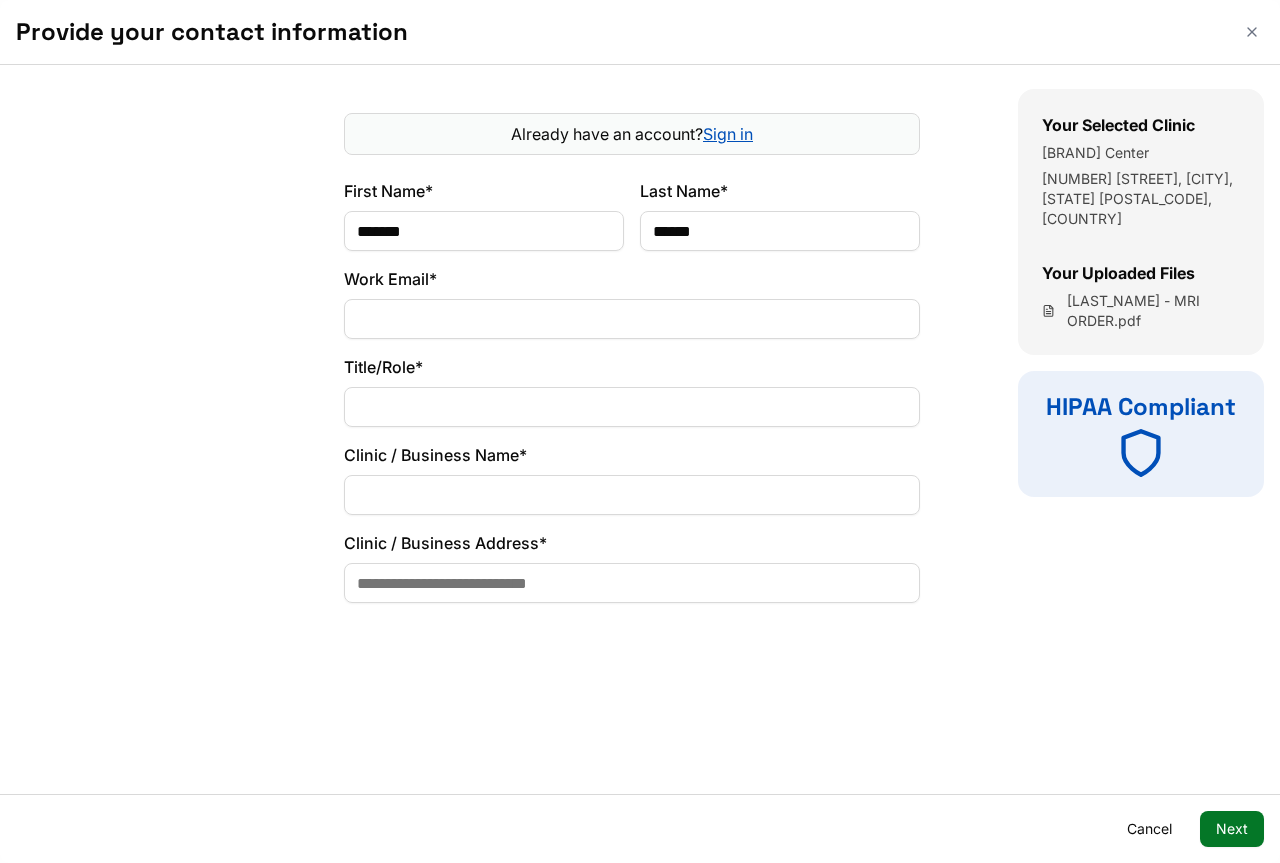 type on "******" 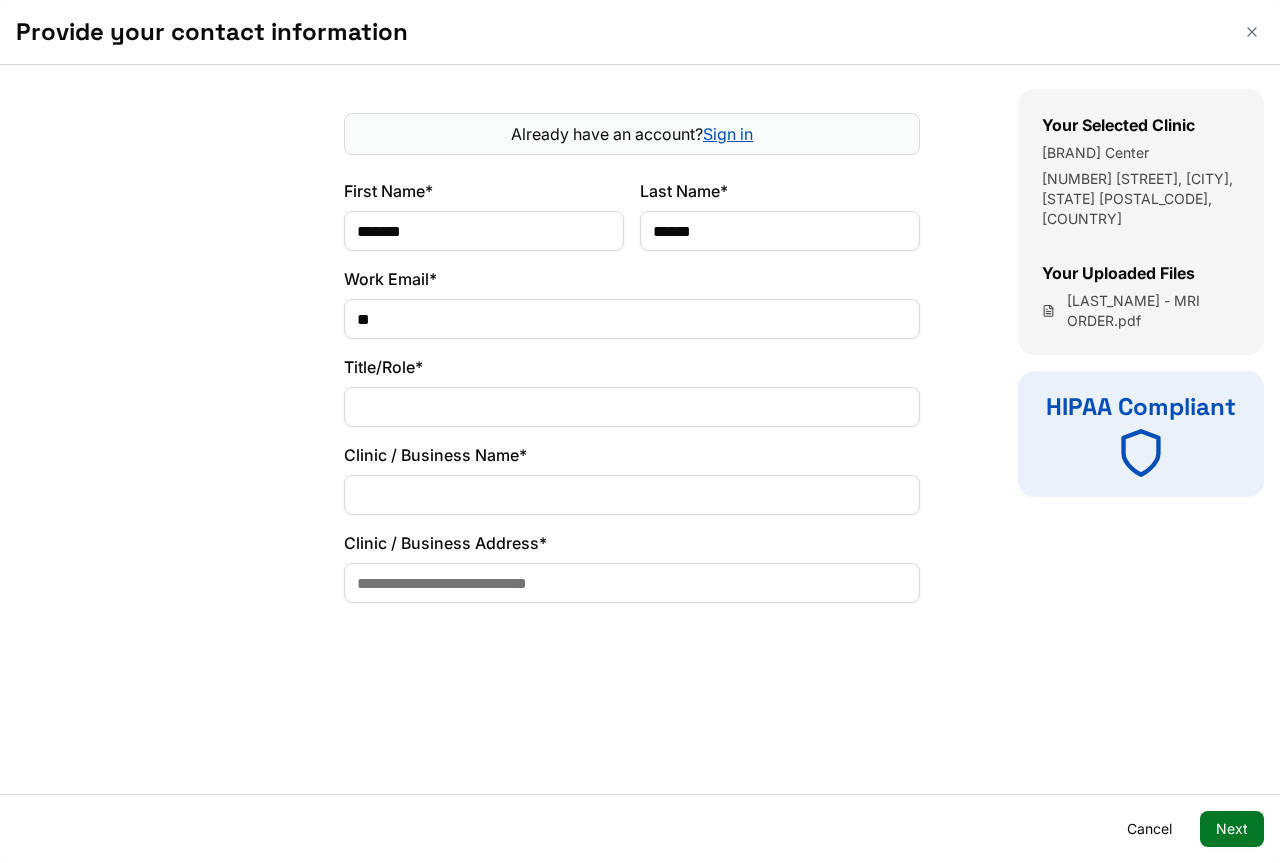 type on "*" 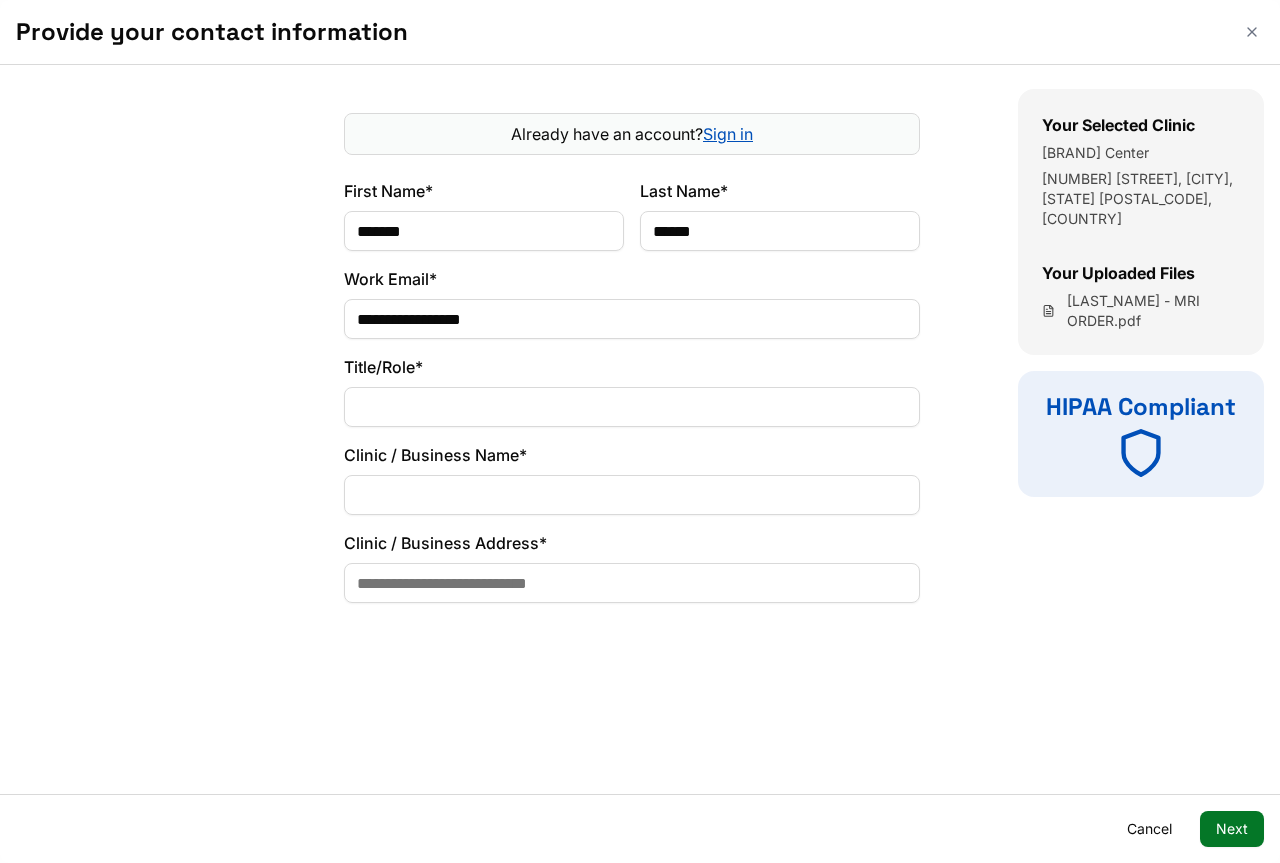 type on "**********" 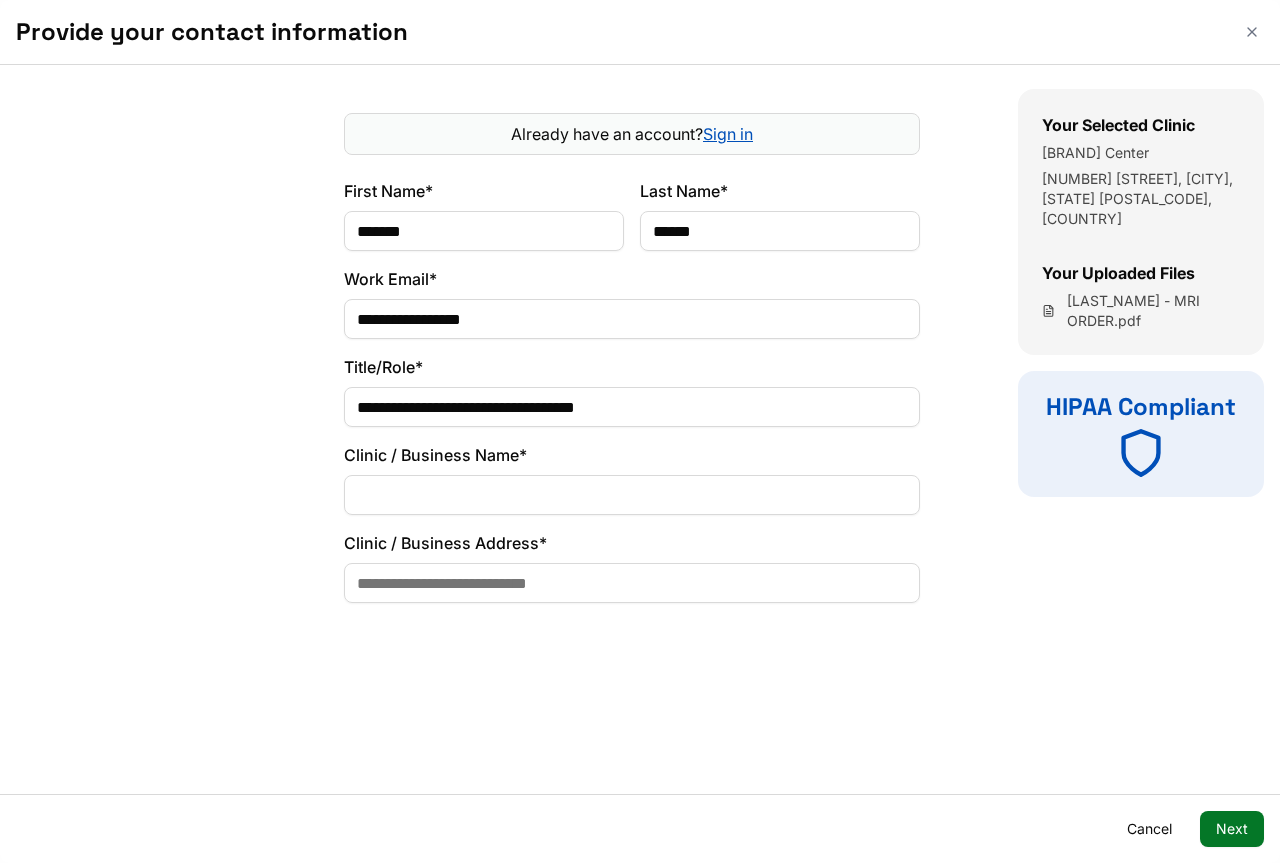 type on "**********" 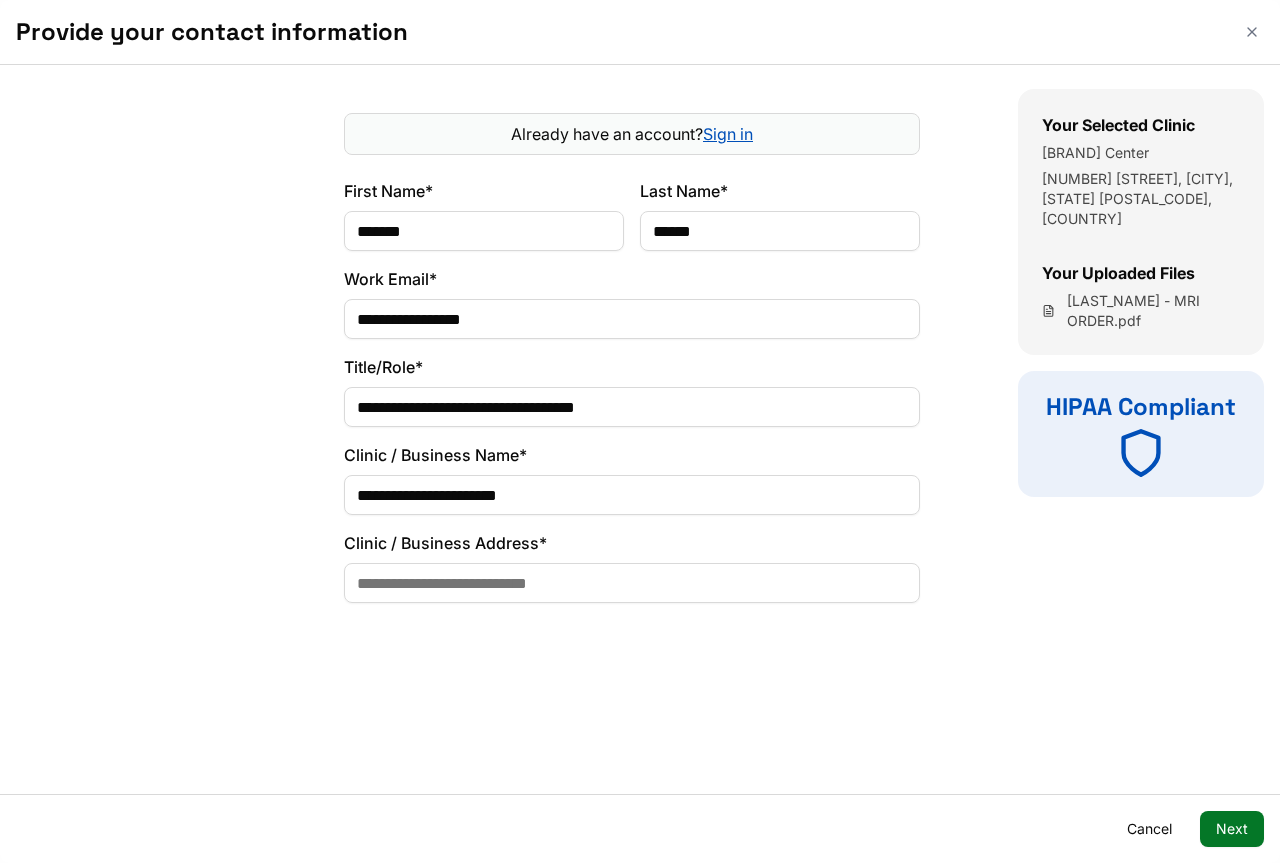 type on "**********" 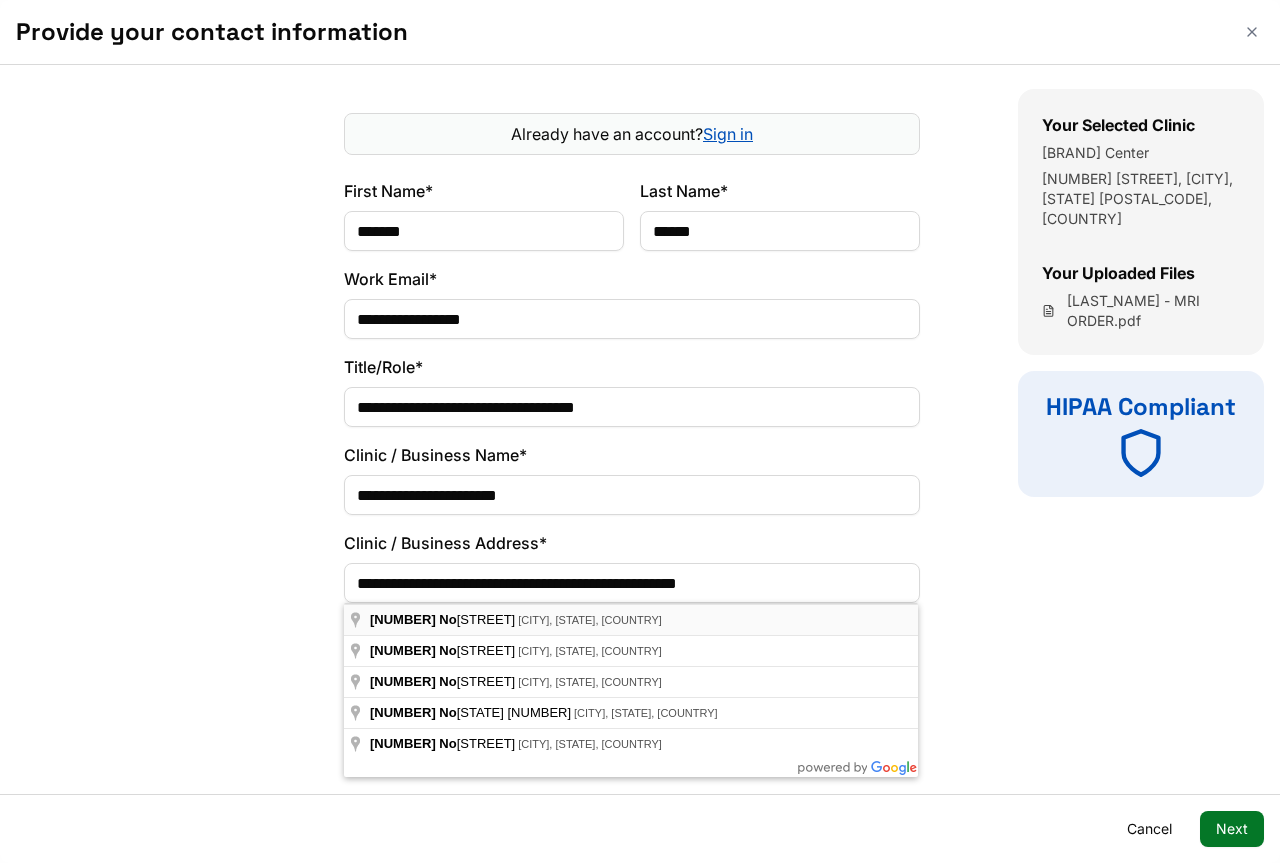 type on "**********" 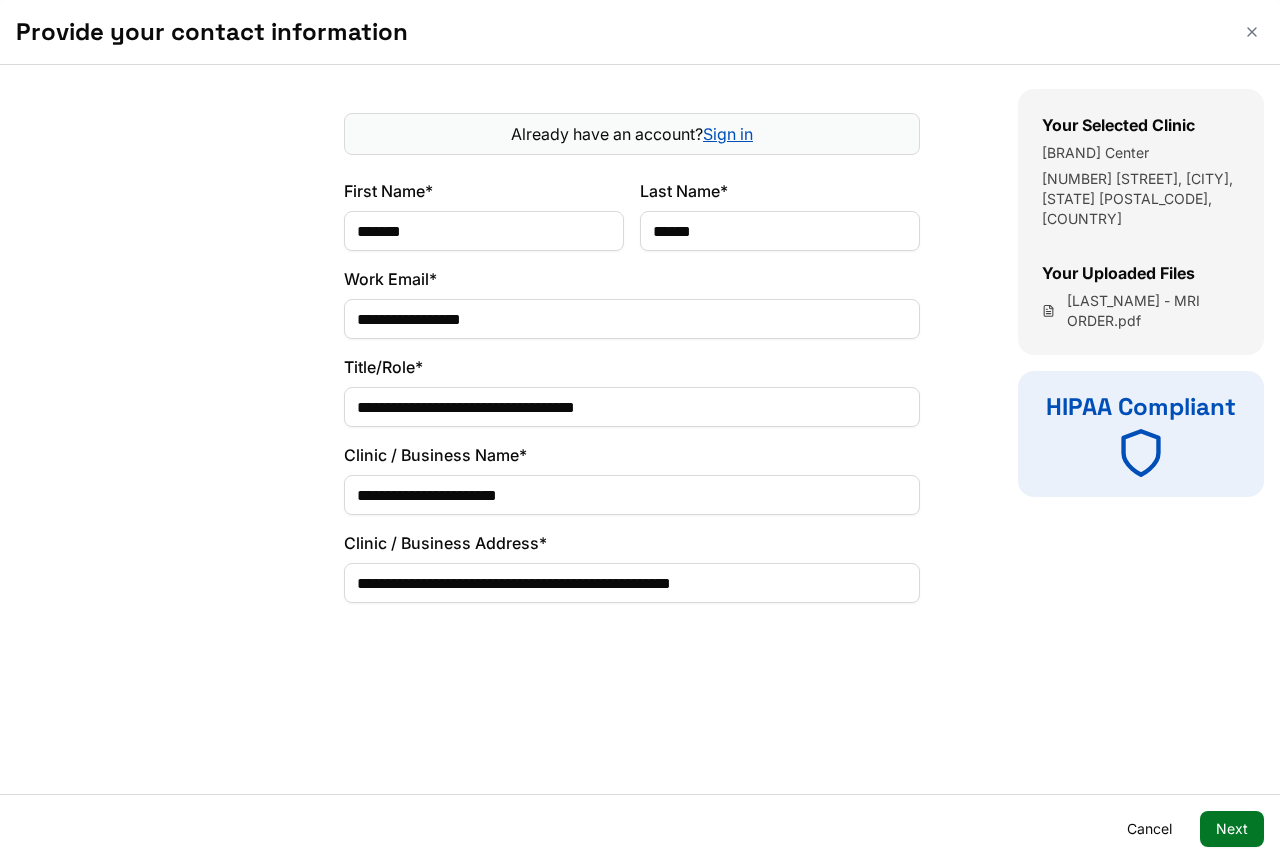 click on "Next" at bounding box center [1232, 829] 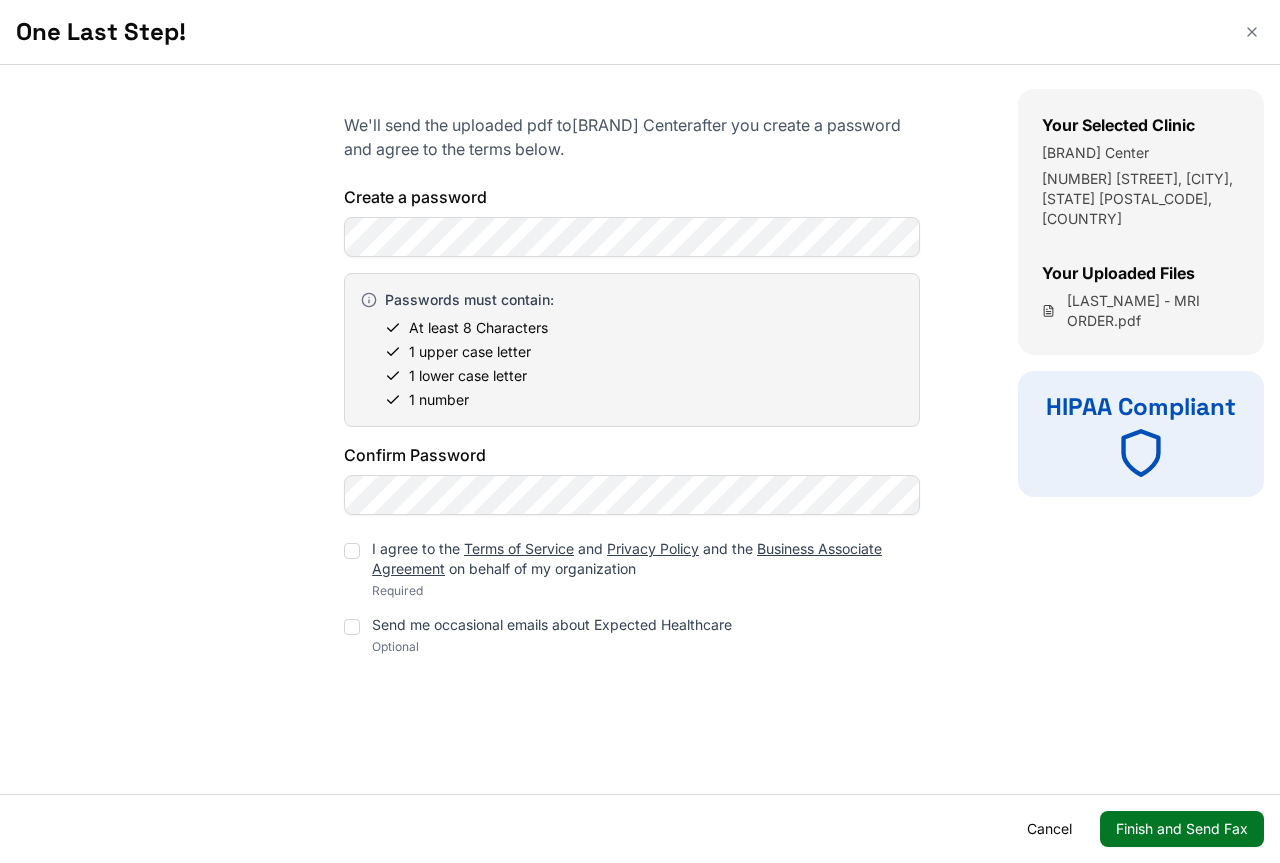 click on "We'll send the uploaded pdf to [BRAND] Center after you create a password and agree to the terms below. Create a password Passwords must contain: At least 8 Characters 1 upper case letter 1 lower case letter 1 number Confirm Password I agree to the Terms of Service and Privacy Policy and the Business Associate Agreement on behalf of my organization Required Send me occasional emails about Expected Healthcare Optional" at bounding box center (631, 441) 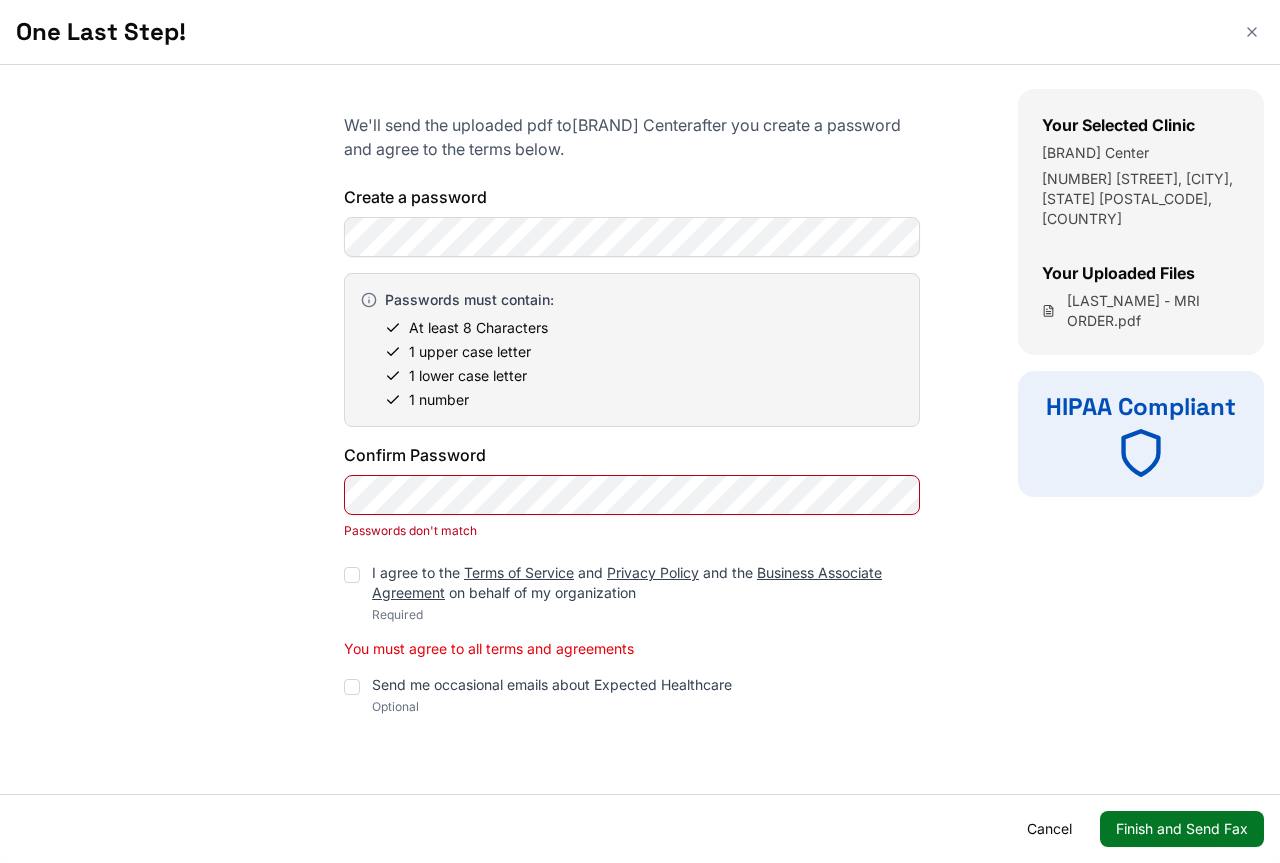 click on "Create a password" at bounding box center (632, 221) 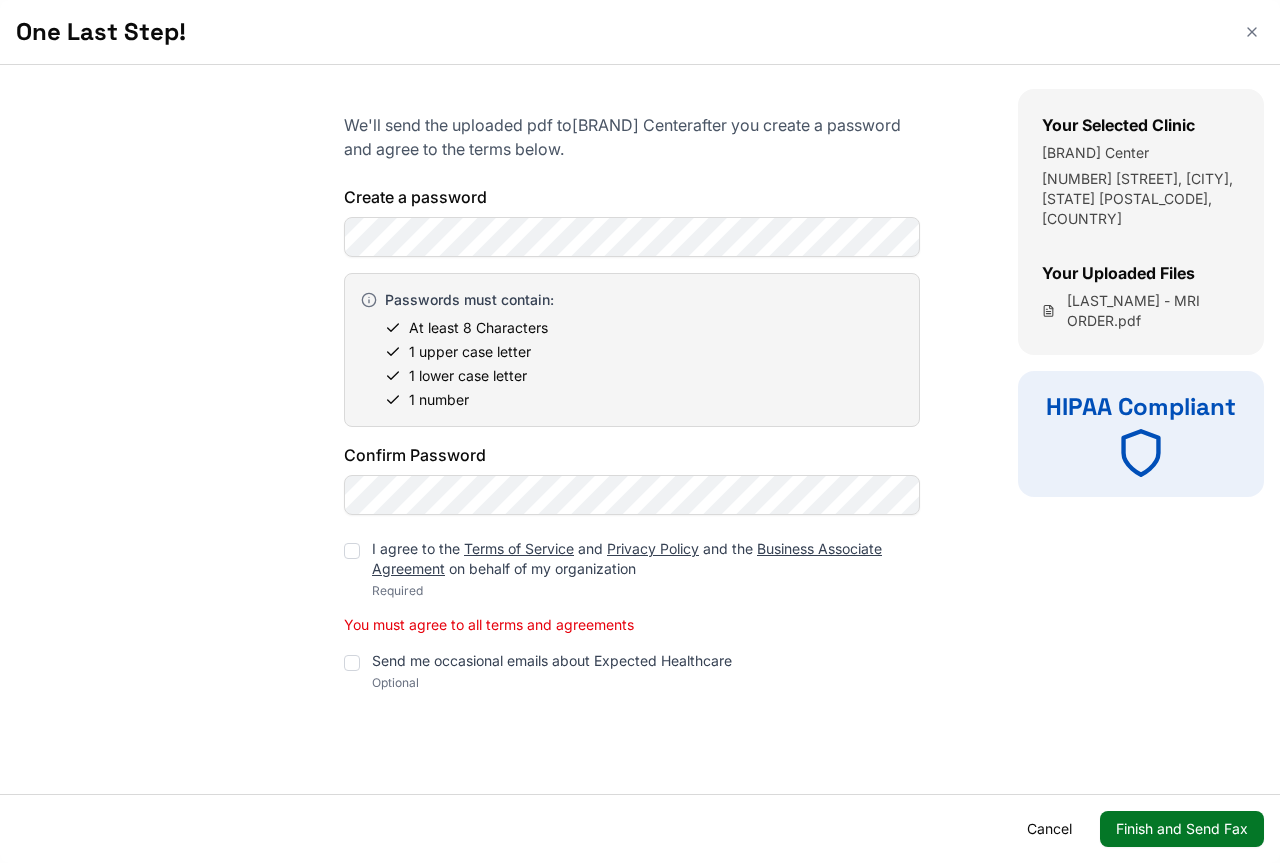 click at bounding box center (352, 551) 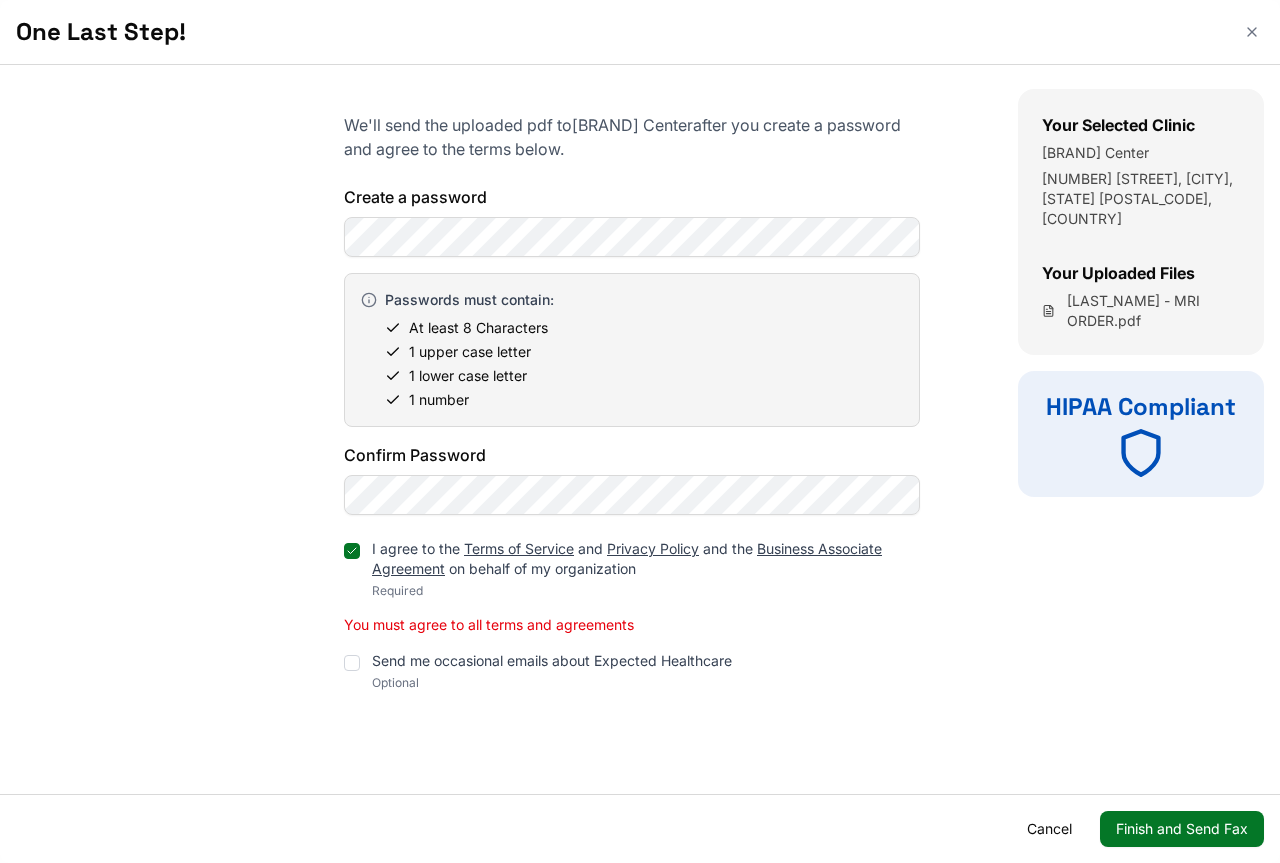 click on "Finish and Send Fax" at bounding box center (1182, 829) 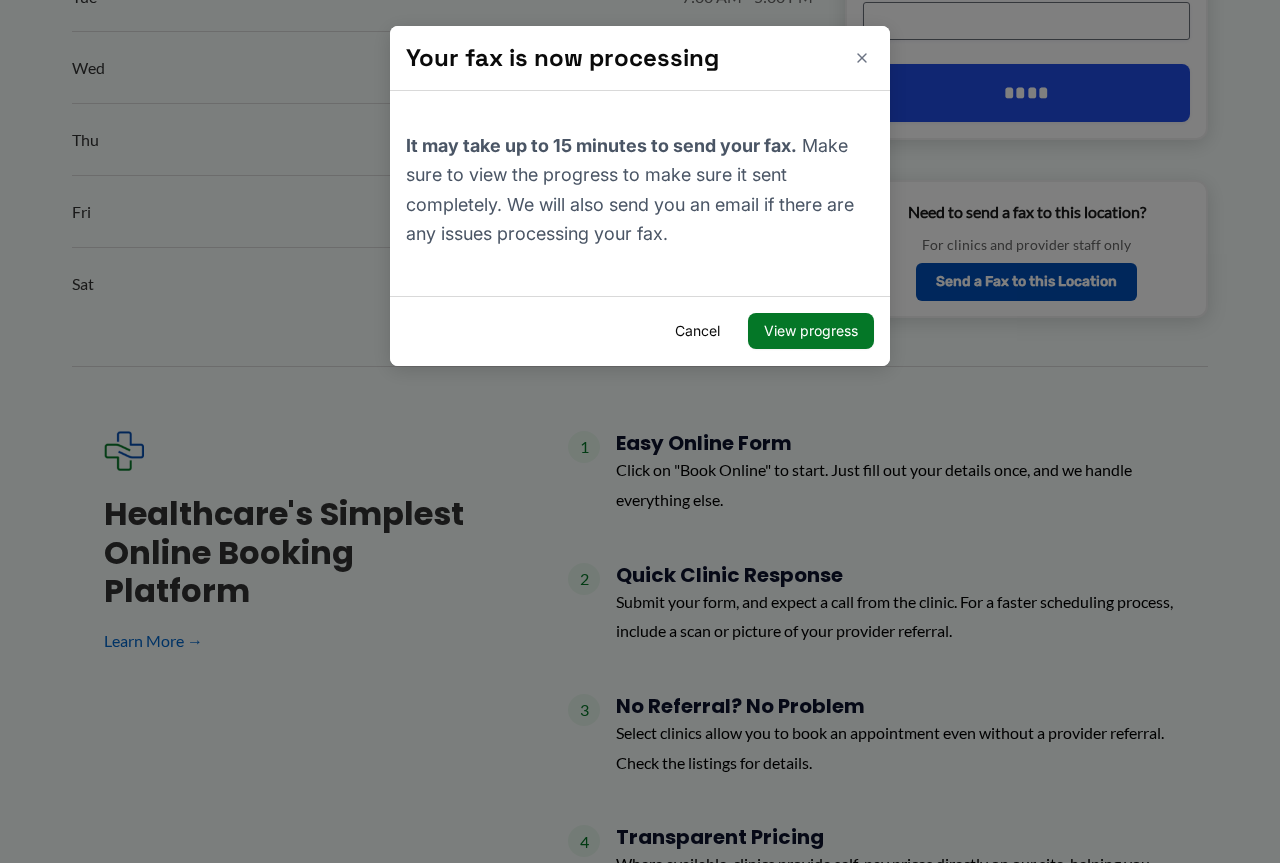 click on "View progress" at bounding box center [811, 330] 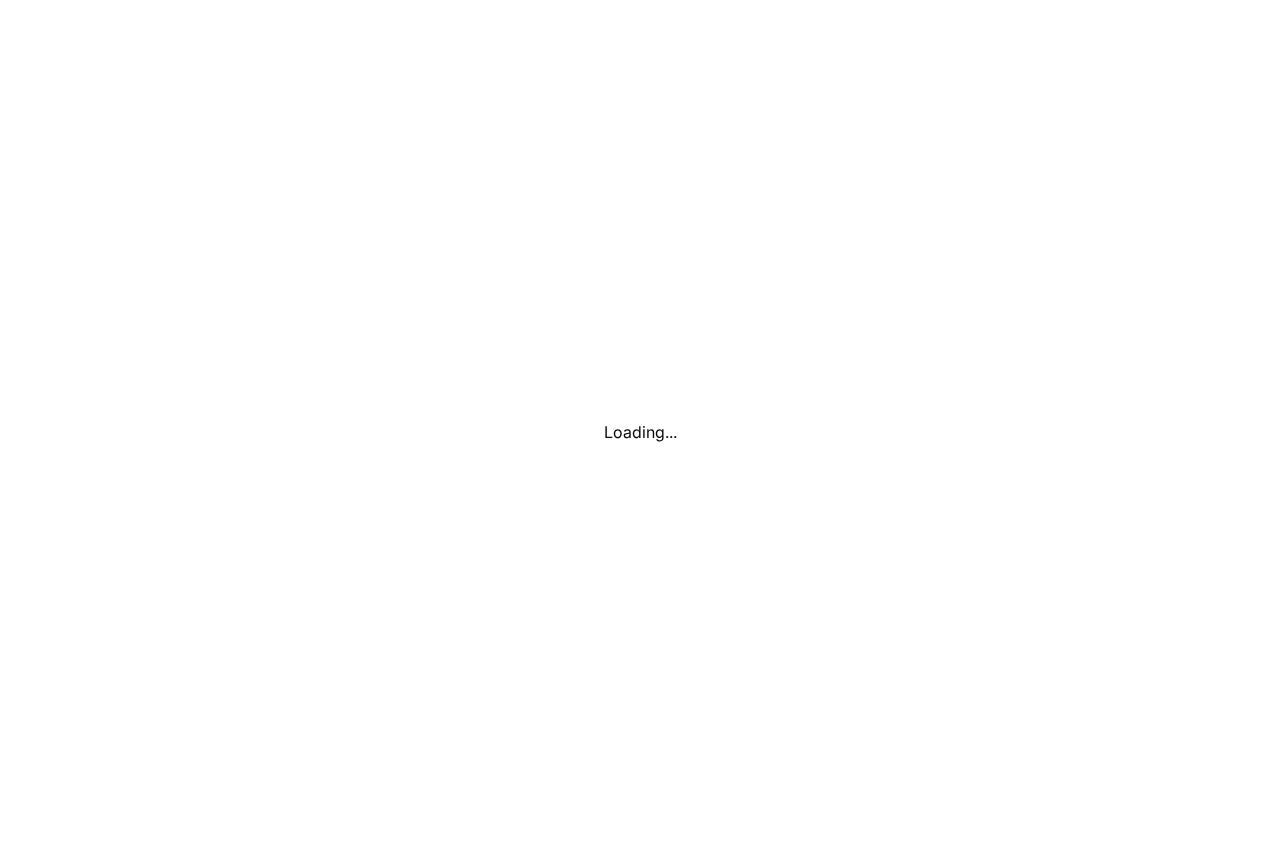 scroll, scrollTop: 0, scrollLeft: 0, axis: both 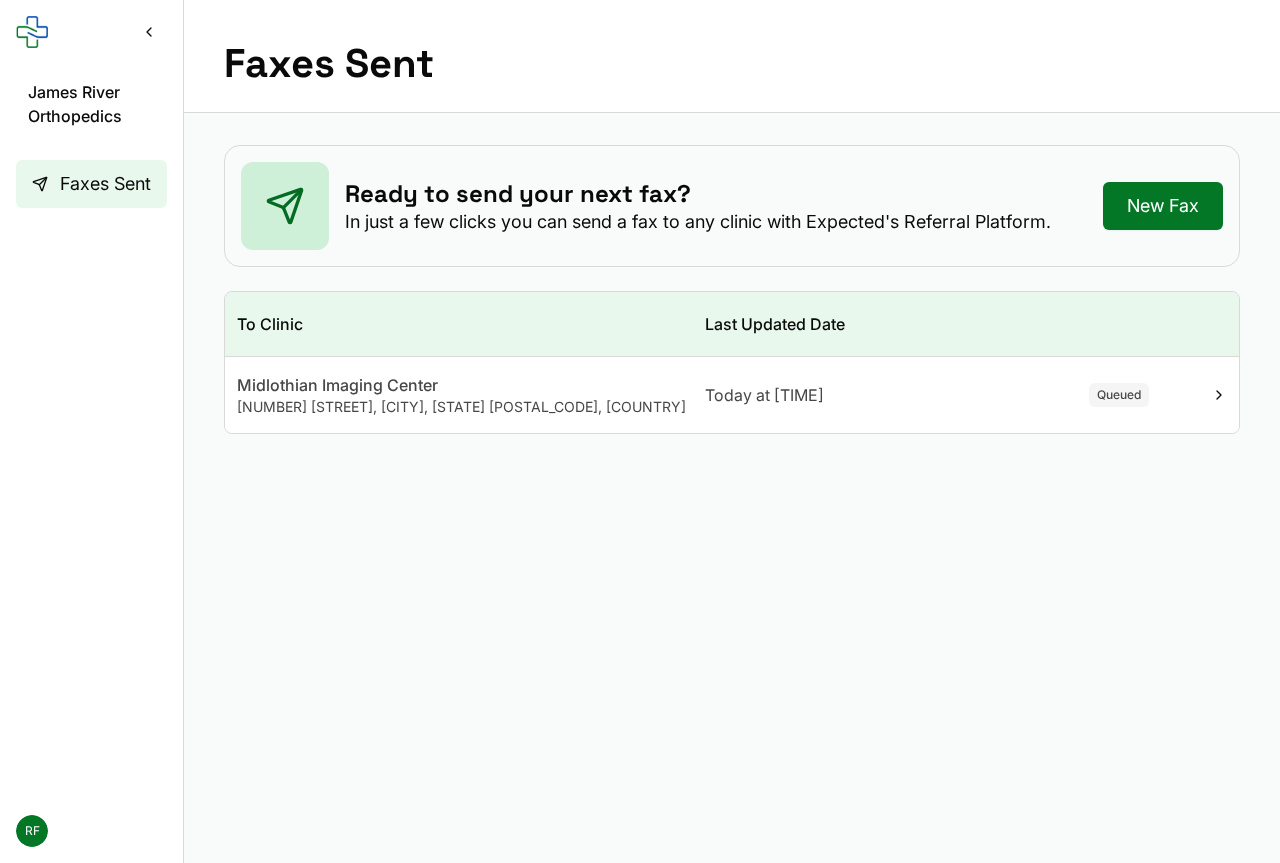 click on "Queued" at bounding box center [1119, 395] 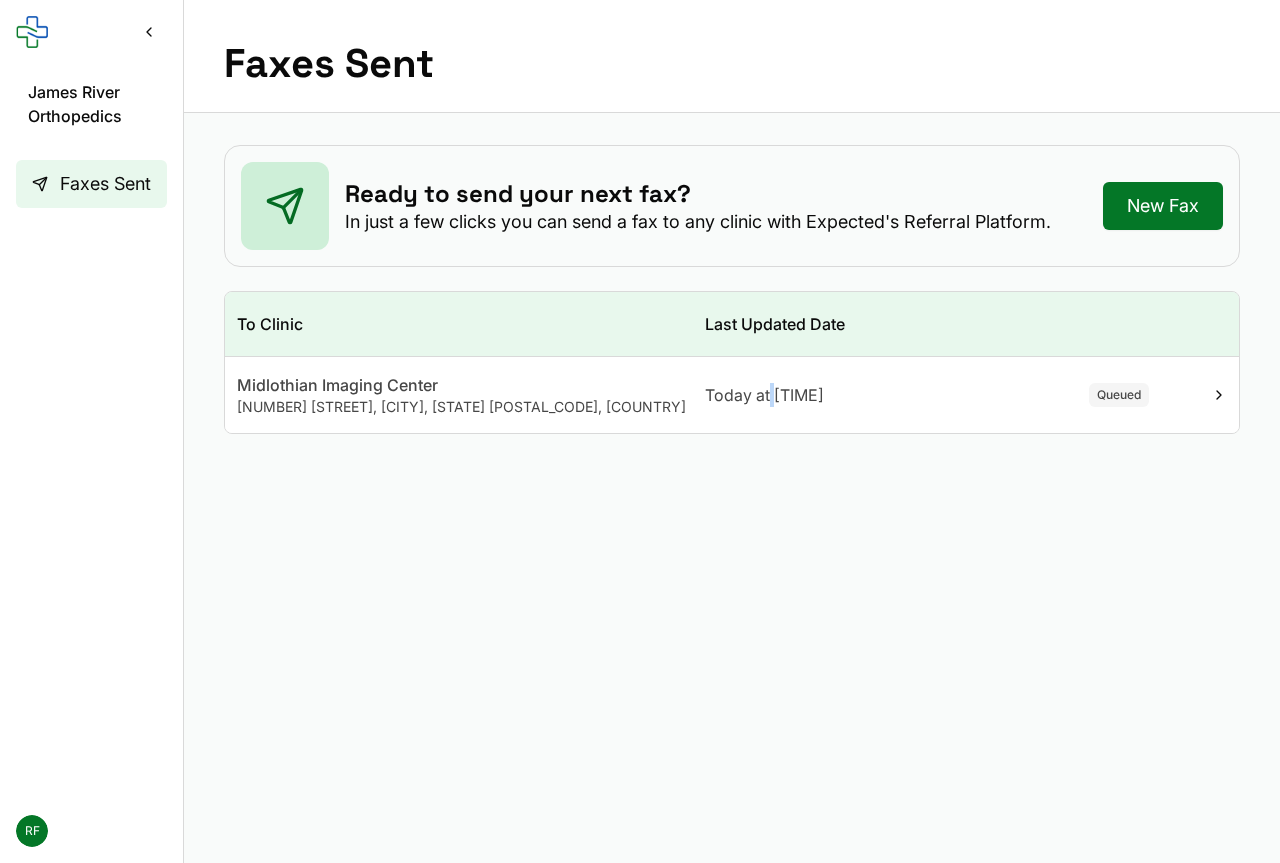 click on "Today at [TIME]" at bounding box center (849, 395) 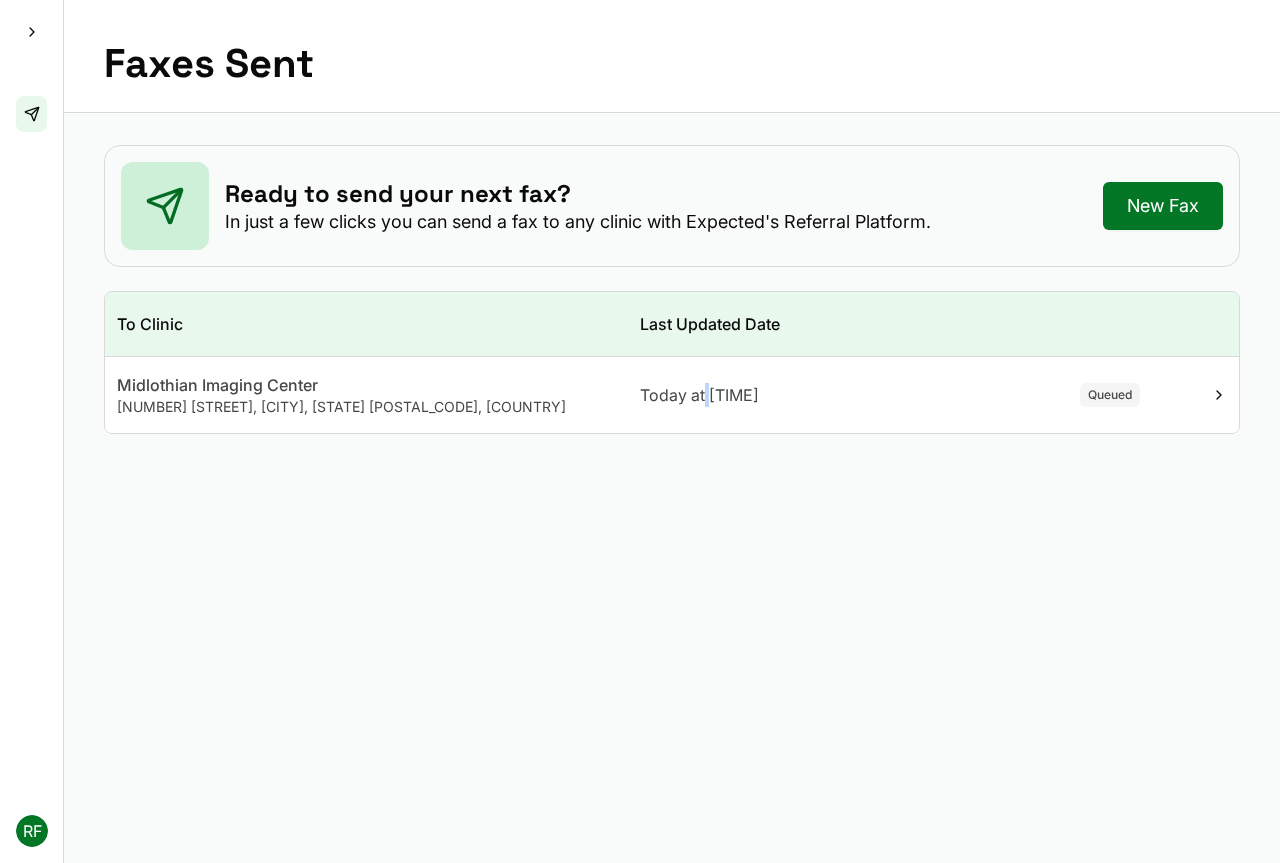 click at bounding box center (32, 32) 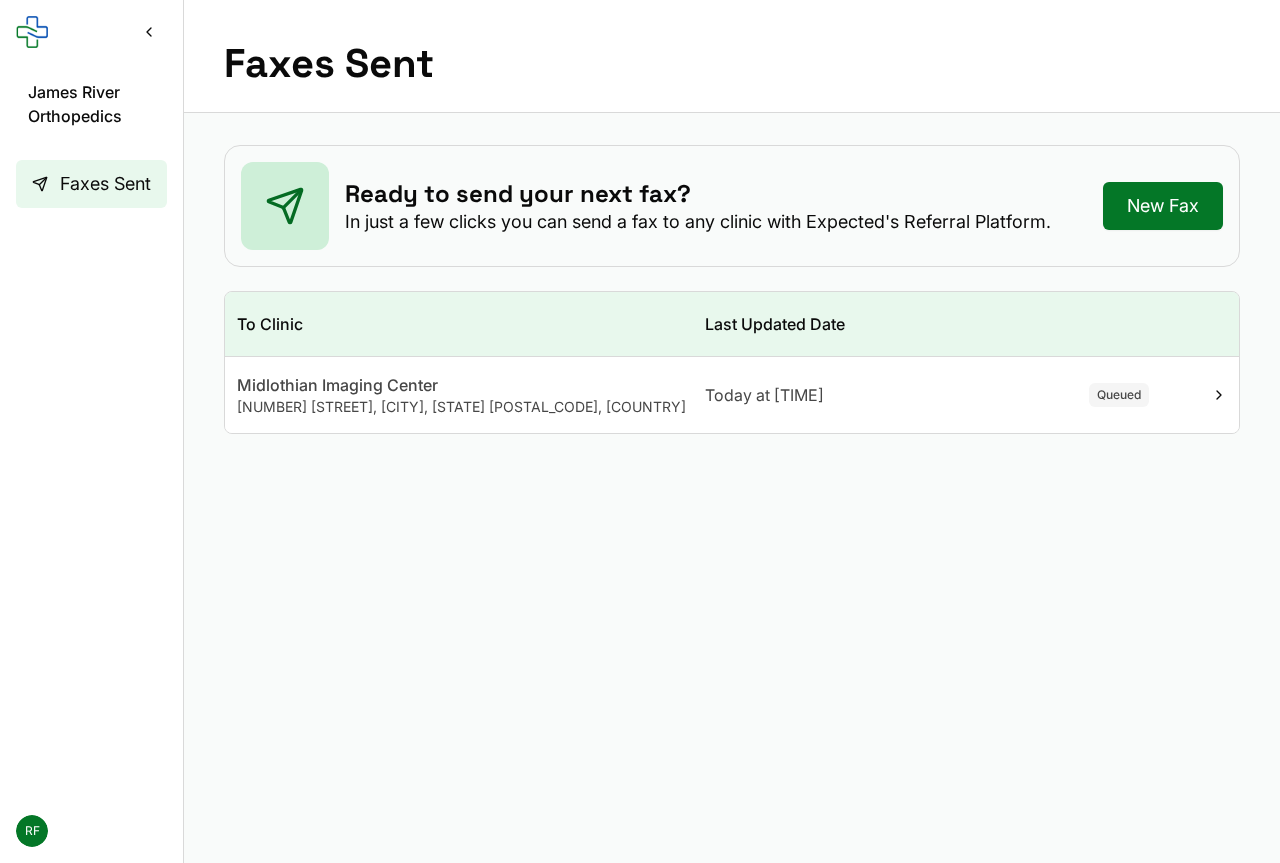 click on "James River Orthopedics Faxes Sent RF" at bounding box center [92, 431] 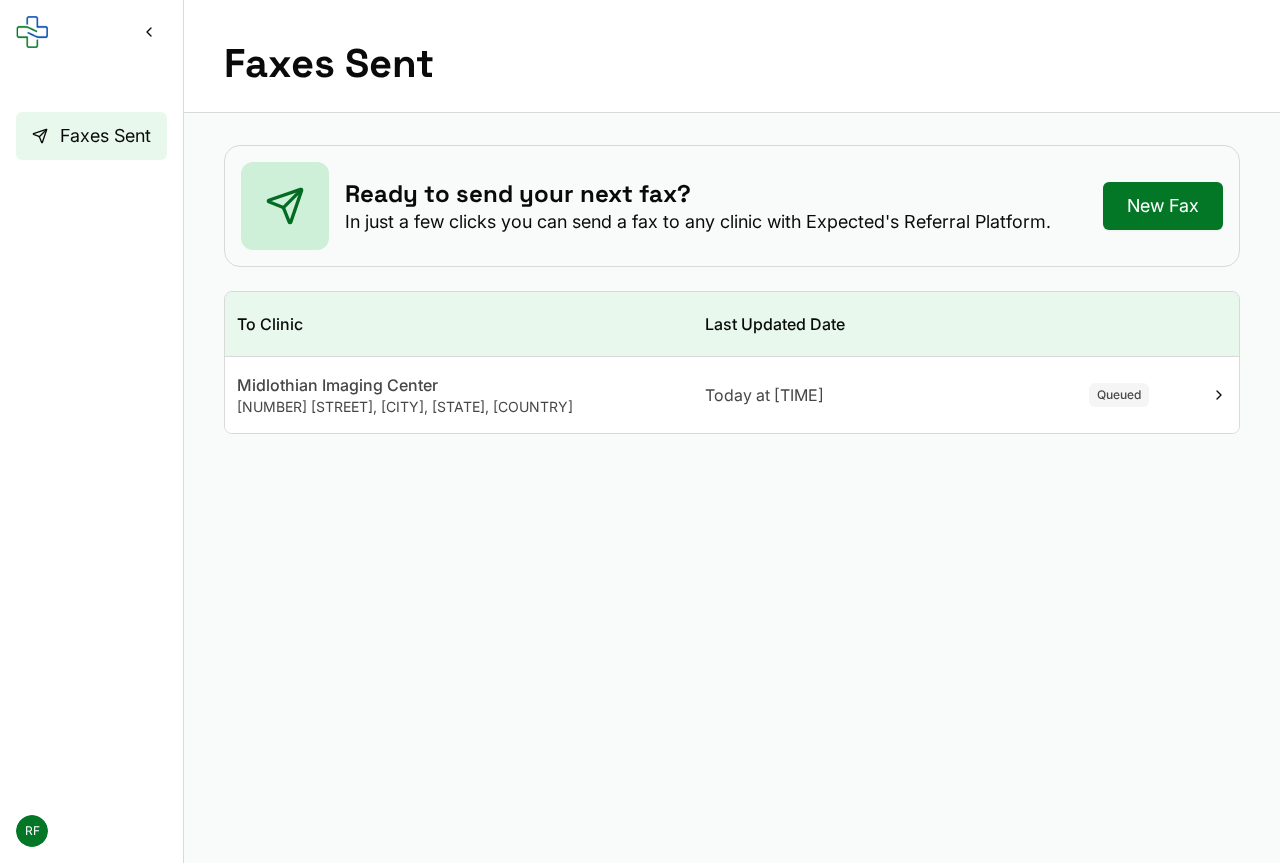 scroll, scrollTop: 0, scrollLeft: 0, axis: both 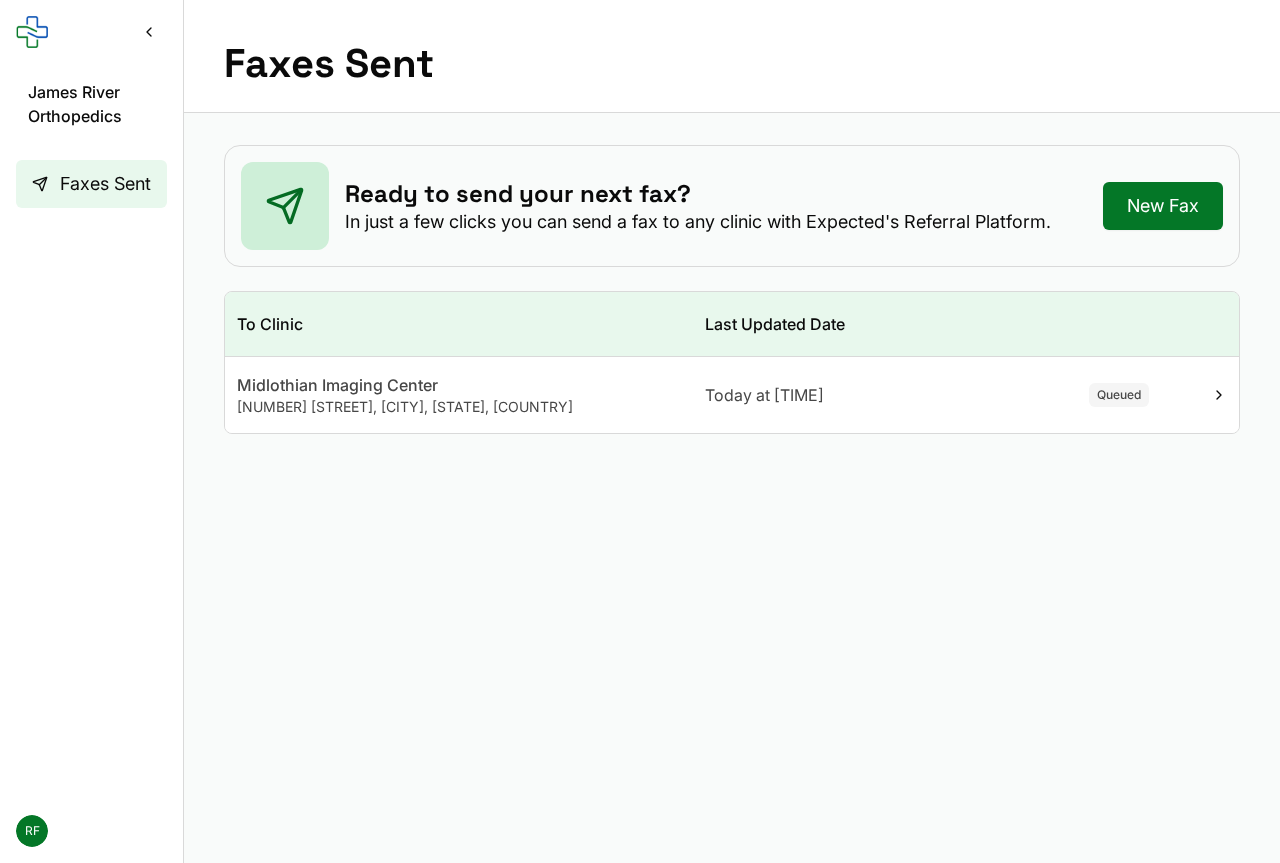 click 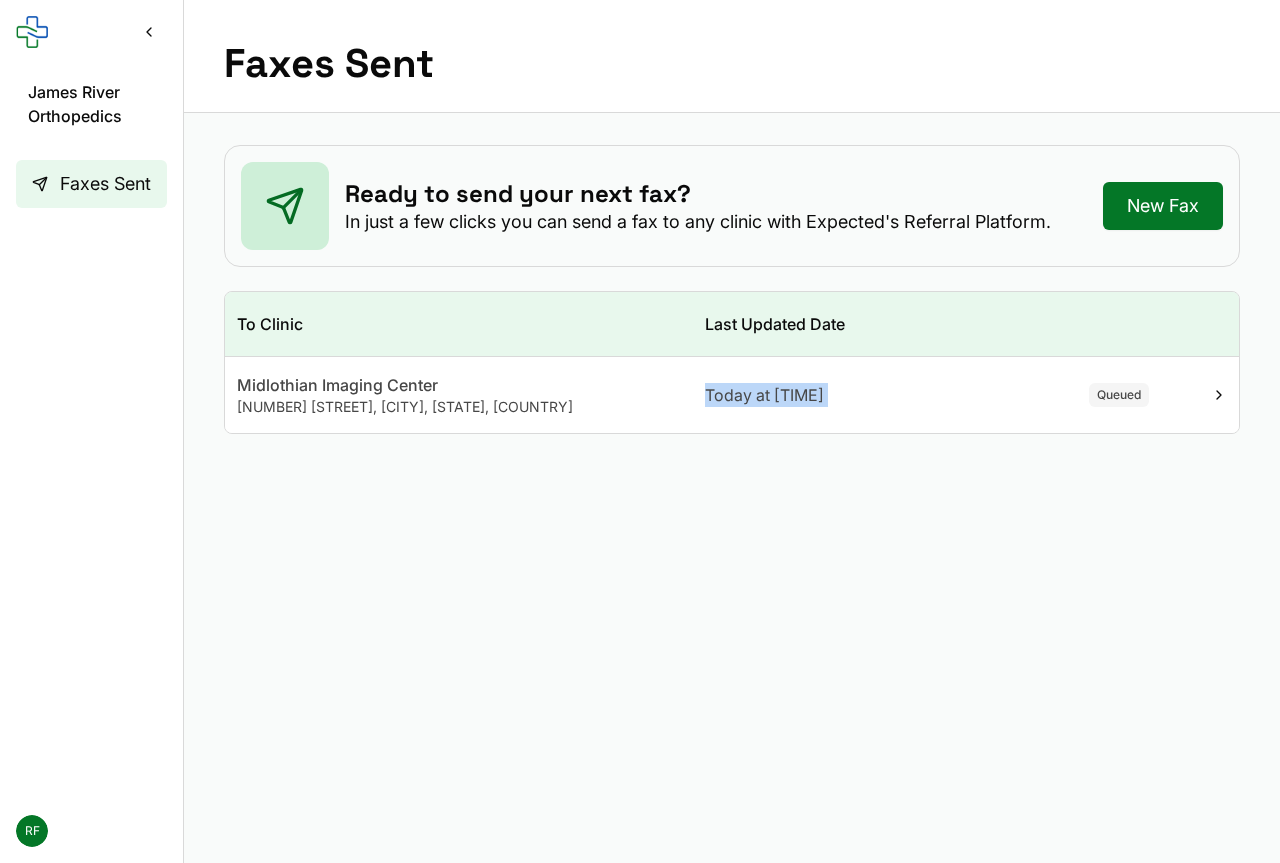 click on "Today at [TIME]" at bounding box center (849, 395) 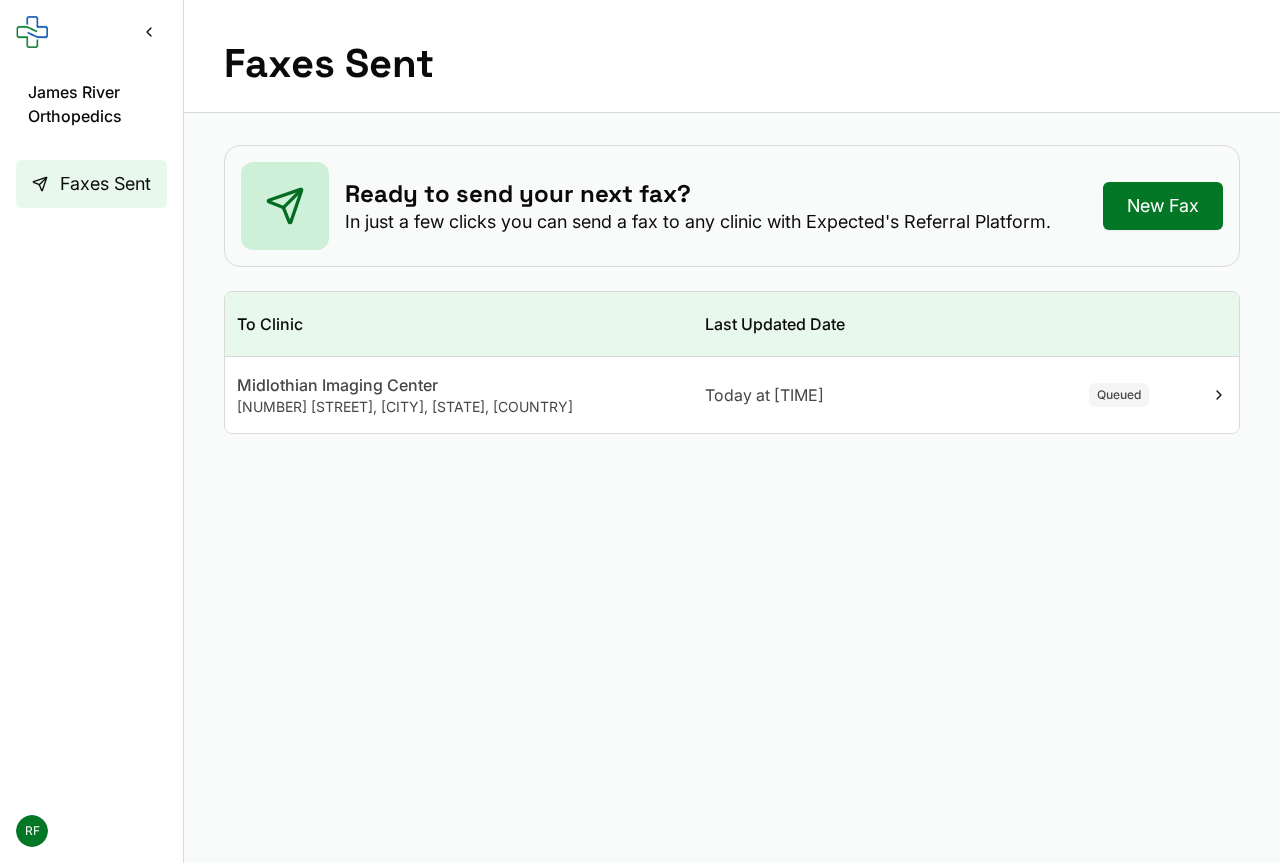 click on "Queued
Today at [TIME]
James River Orthopedics
Ready to send your next fax? In just a few clicks you can send a fax to any clinic with Expected's Referral Platform. New Fax To Clinic Last Updated Date Midlothian Imaging Center [NUMBER] [STREET], [CITY], [STATE], [COUNTRY]
Today at [TIME]
Queued" at bounding box center (732, 544) 